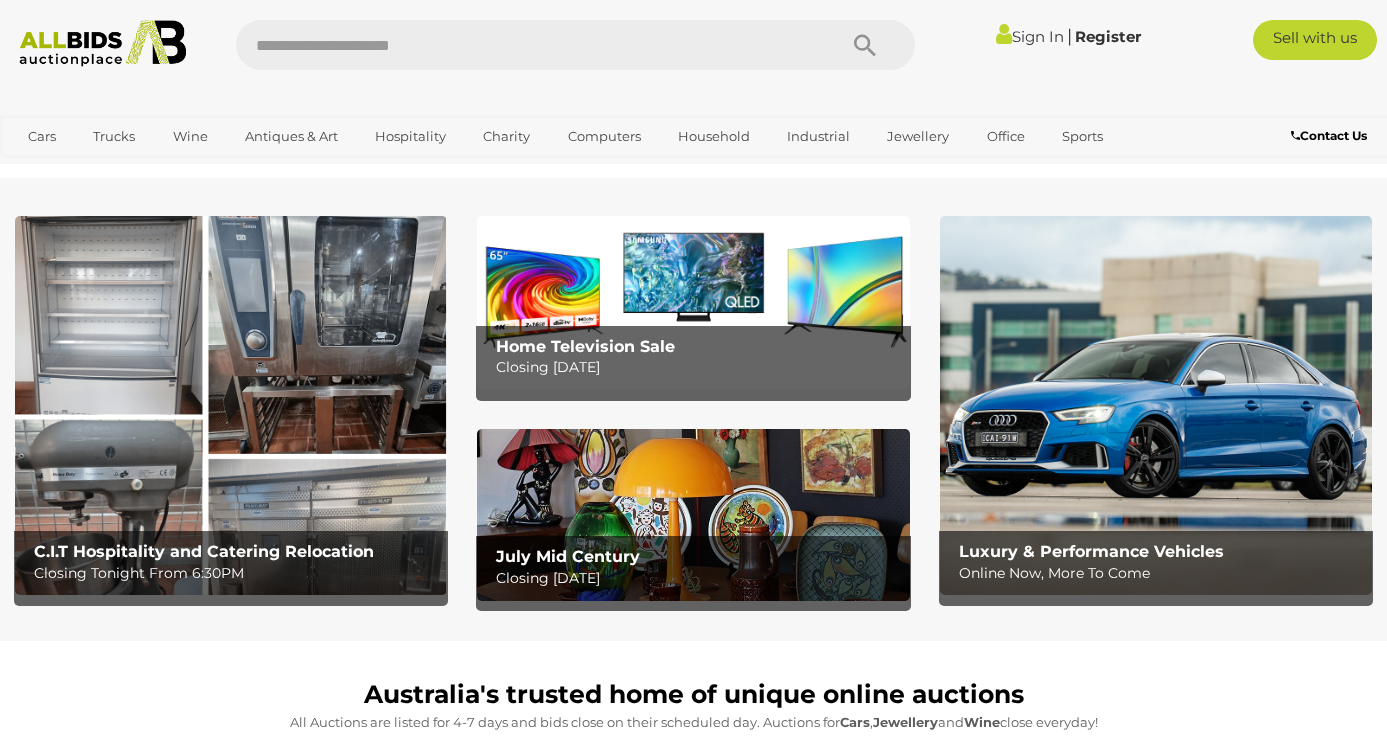 scroll, scrollTop: 0, scrollLeft: 0, axis: both 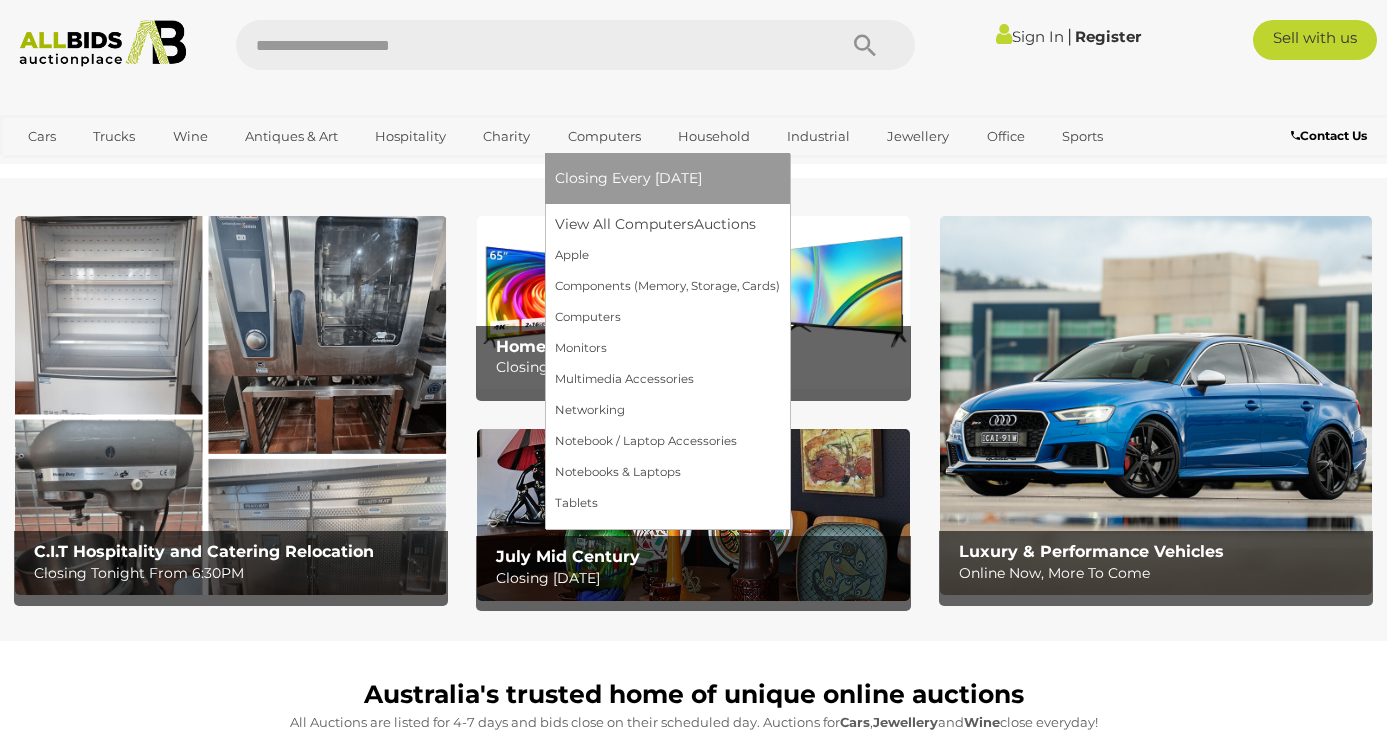 click on "Computers" at bounding box center [604, 136] 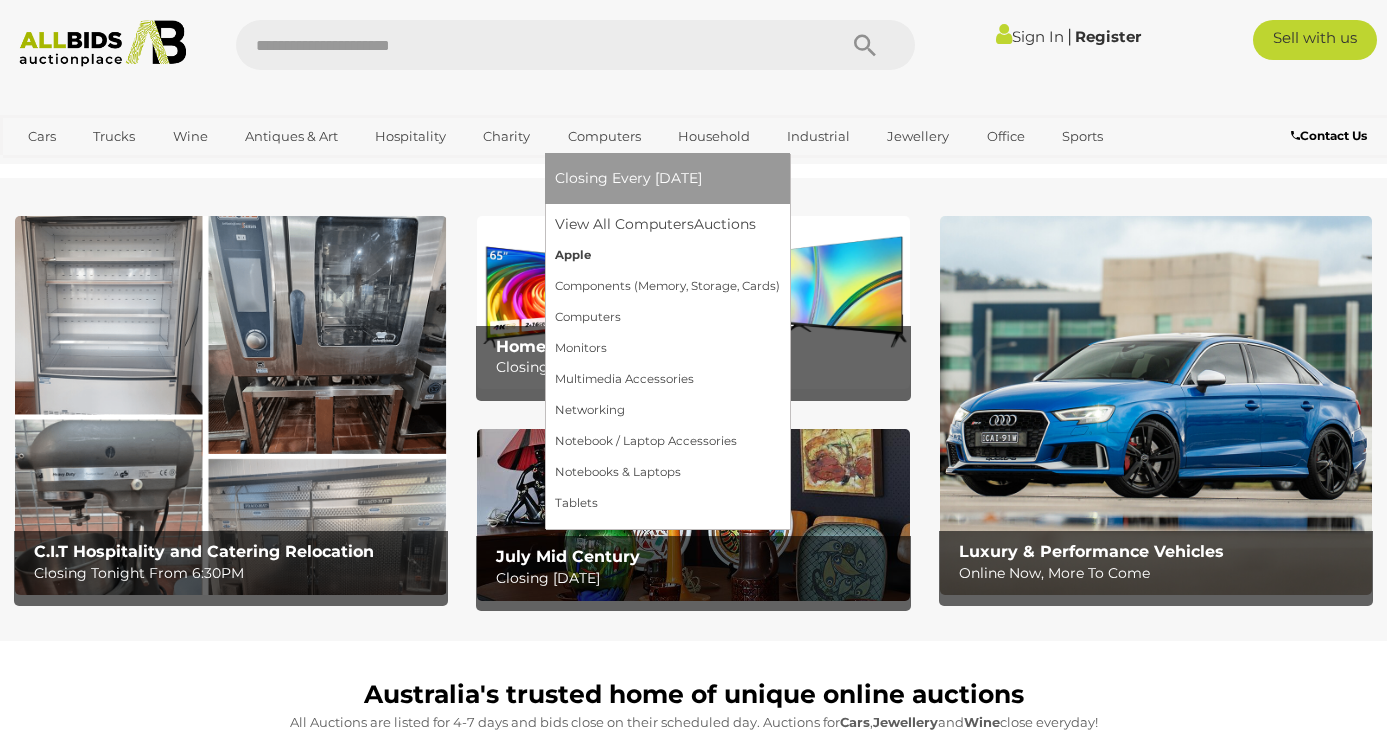 click on "Apple" at bounding box center [667, 255] 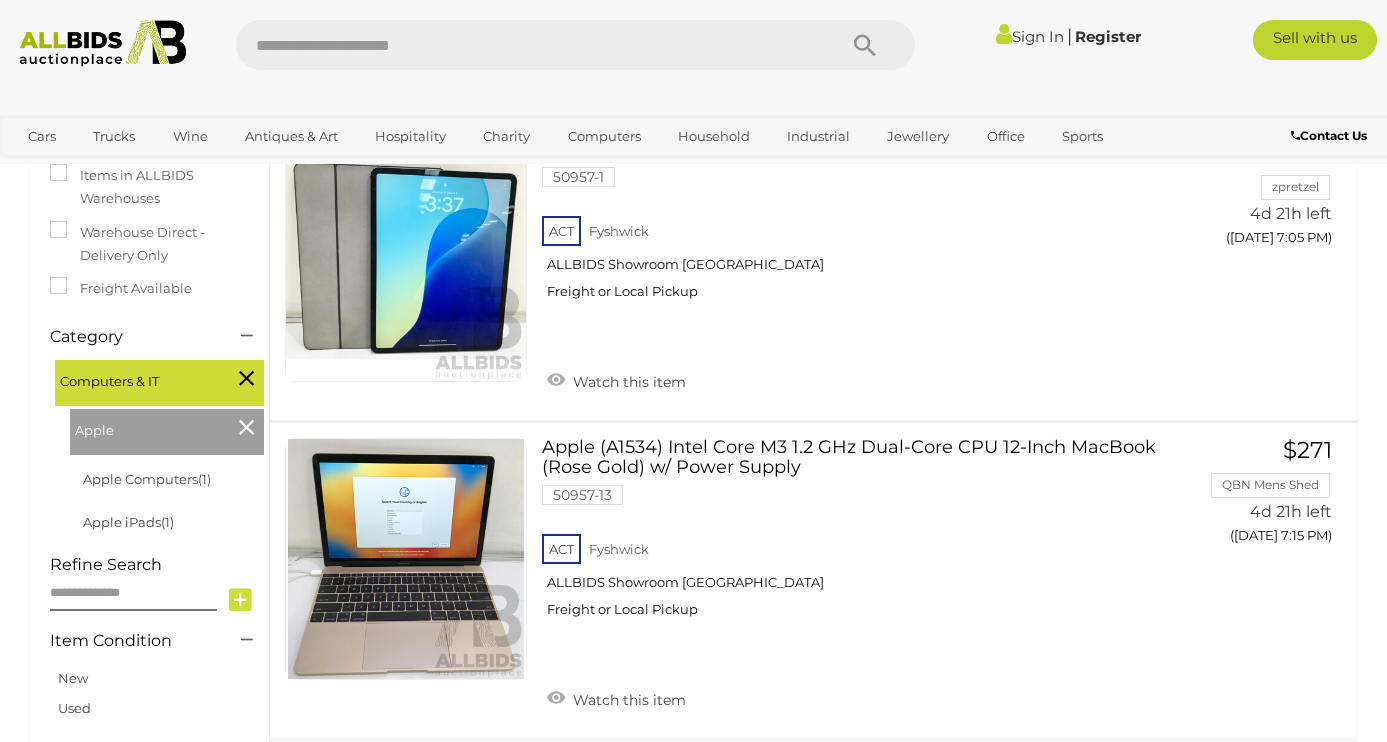 scroll, scrollTop: 483, scrollLeft: 0, axis: vertical 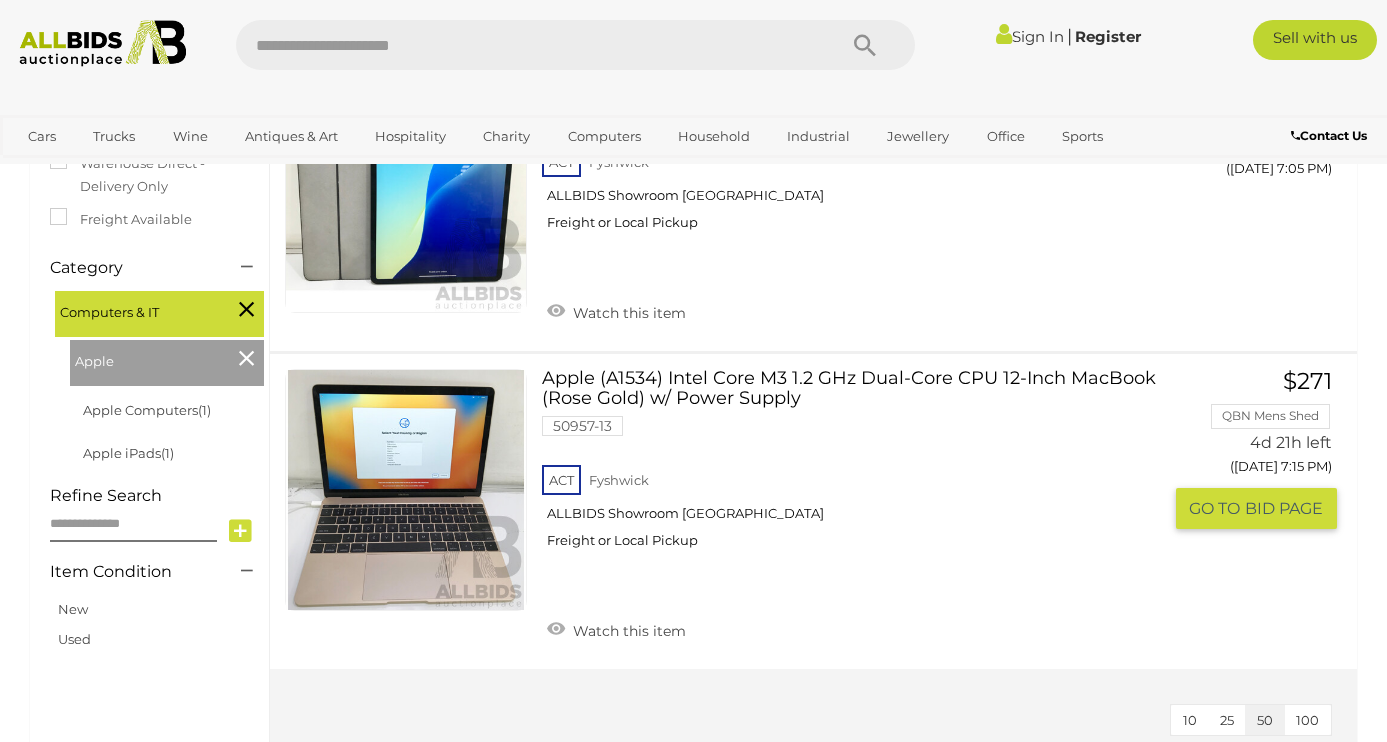 click on "GO TO" at bounding box center (1217, 508) 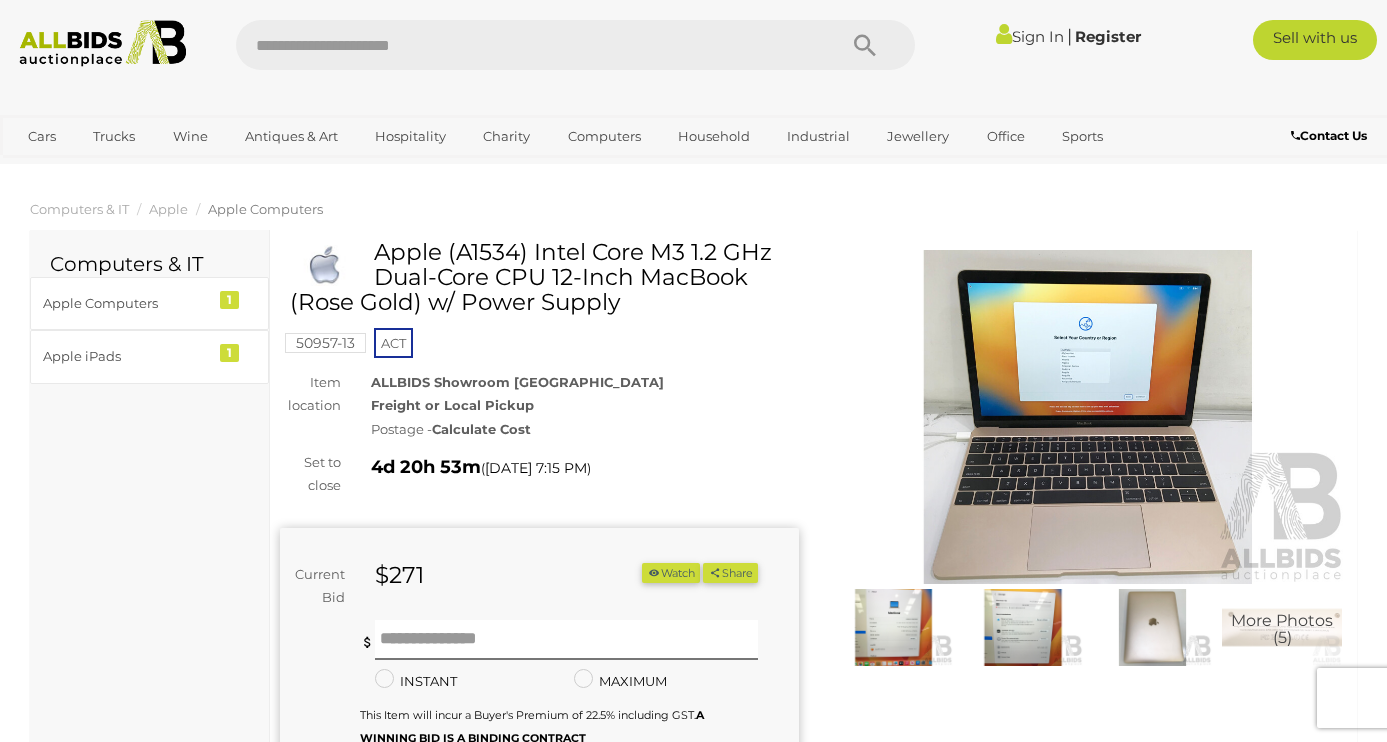 scroll, scrollTop: 0, scrollLeft: 0, axis: both 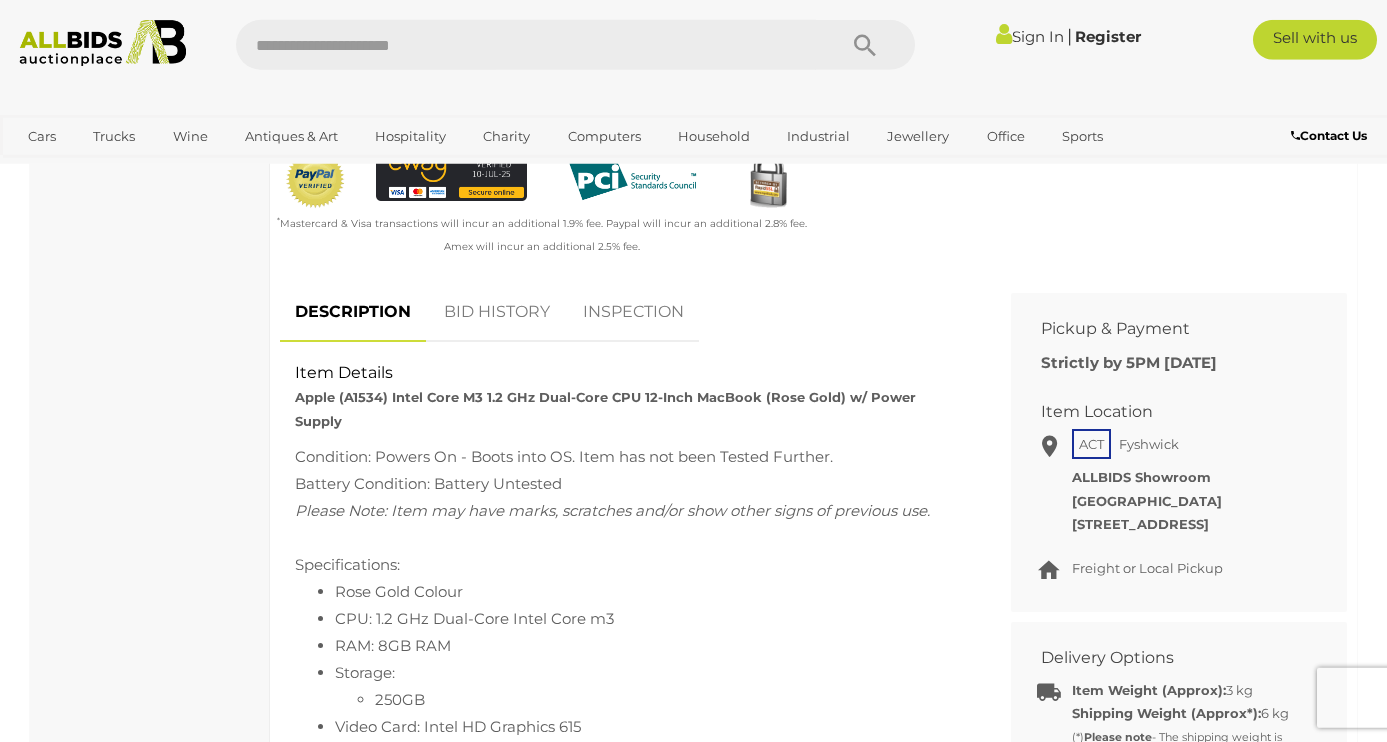 click on "BID HISTORY" at bounding box center (497, 312) 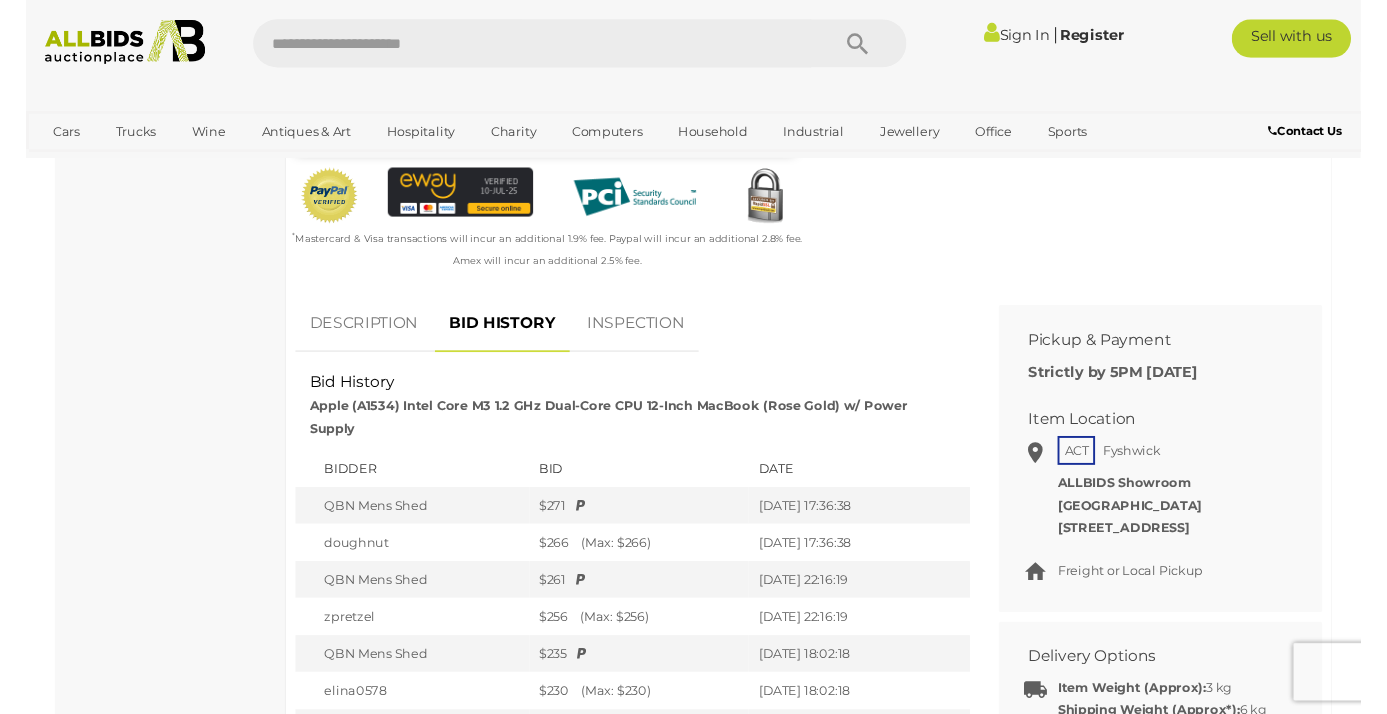 scroll, scrollTop: 690, scrollLeft: 0, axis: vertical 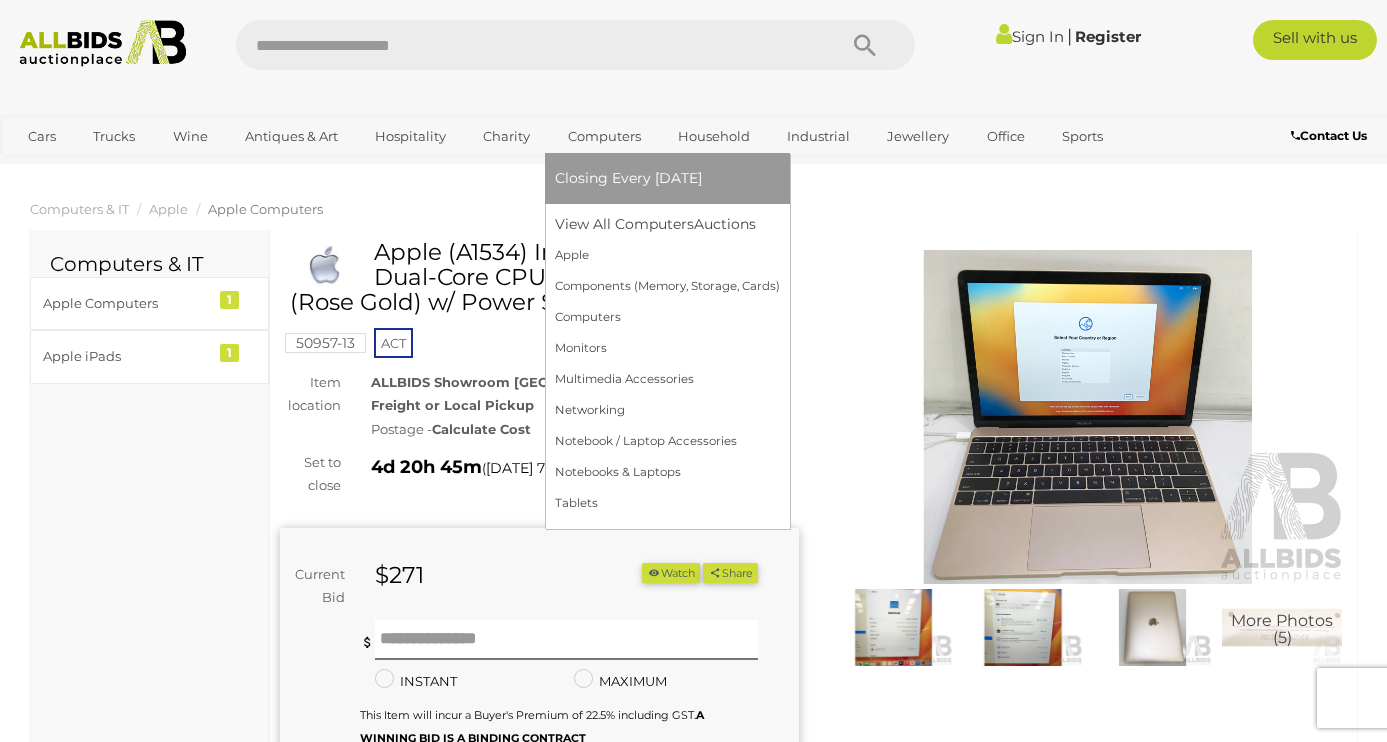 click on "Computers" at bounding box center [604, 136] 